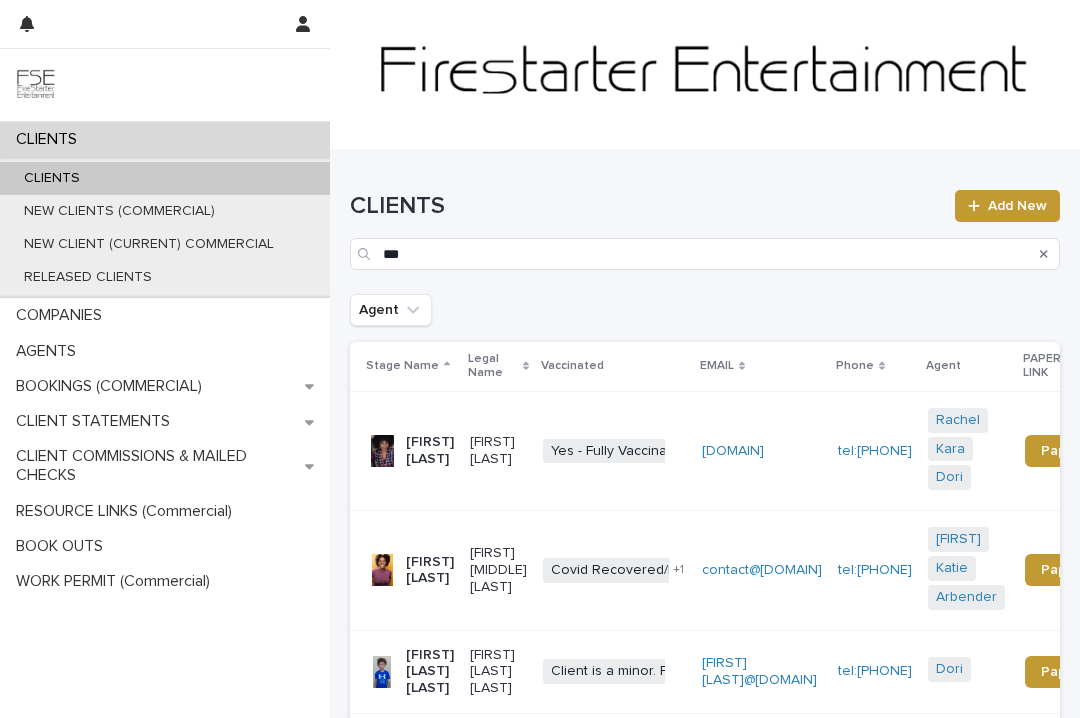 scroll, scrollTop: 0, scrollLeft: 0, axis: both 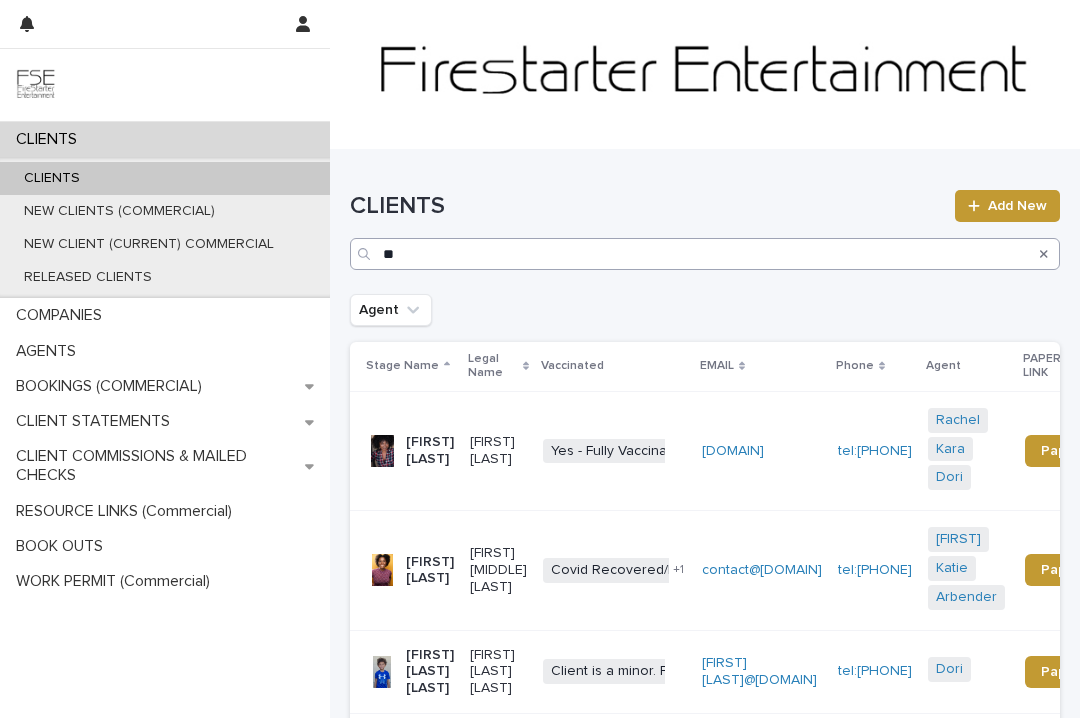type on "*" 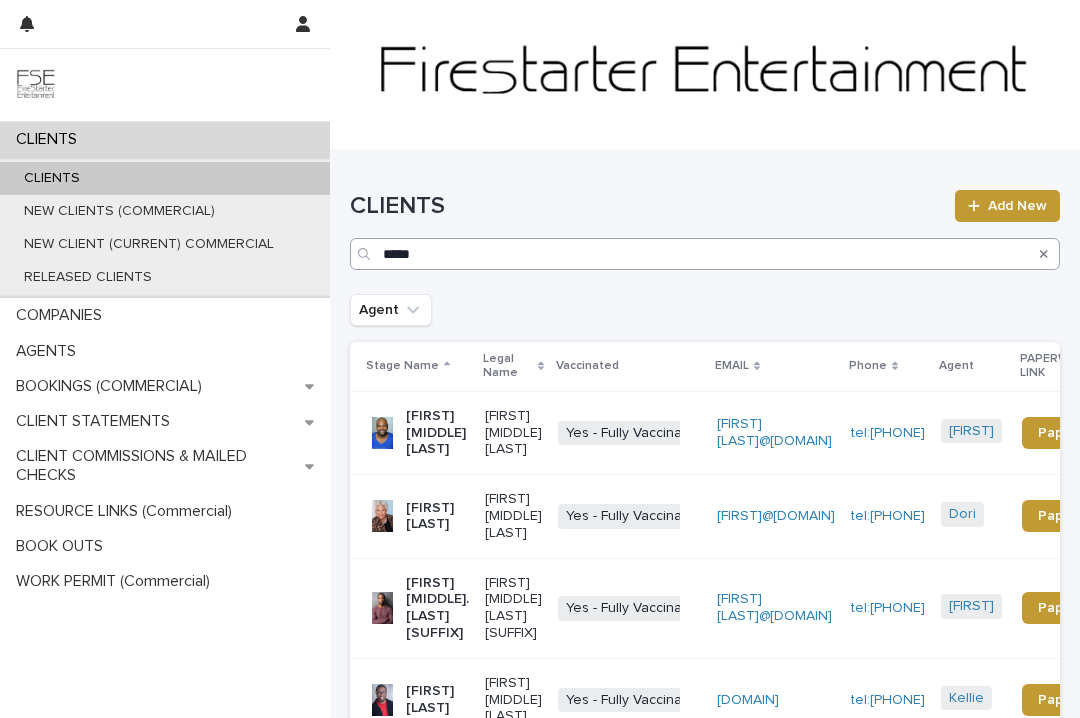 scroll, scrollTop: 16, scrollLeft: 0, axis: vertical 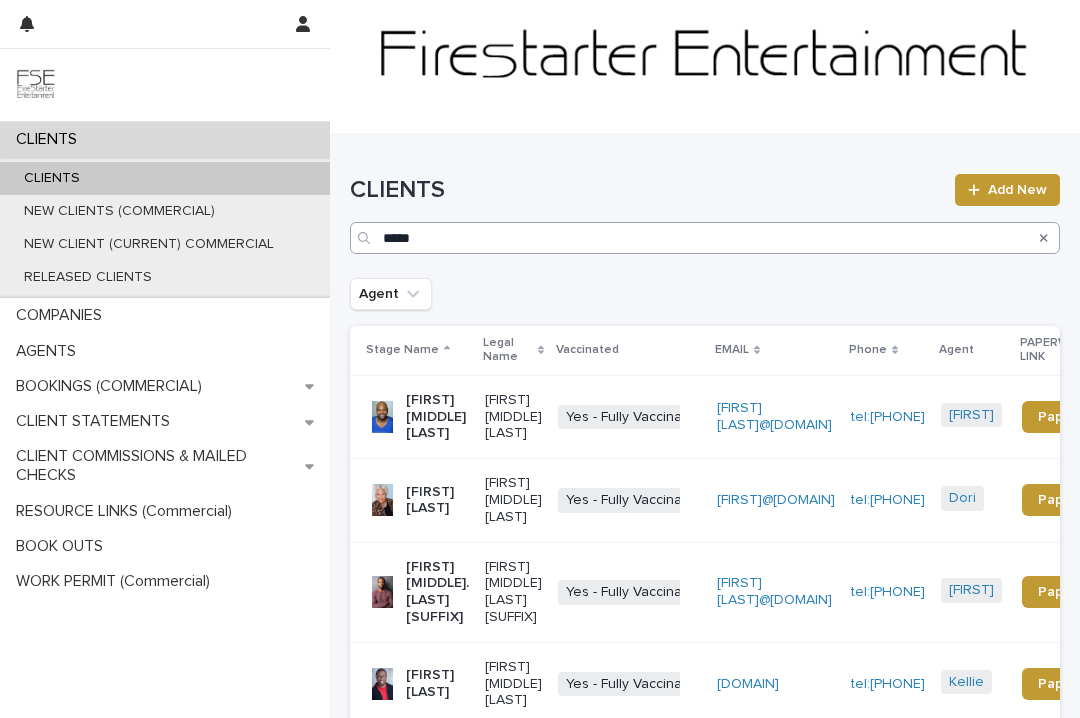 click on "*****" at bounding box center (705, 238) 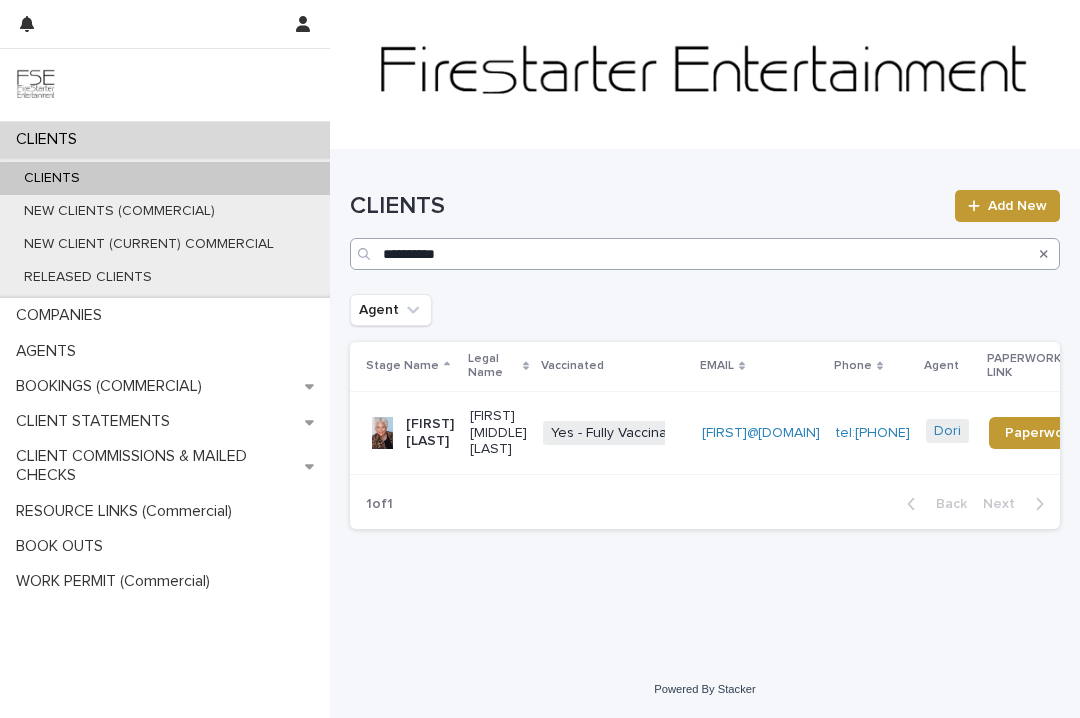 scroll, scrollTop: 0, scrollLeft: 0, axis: both 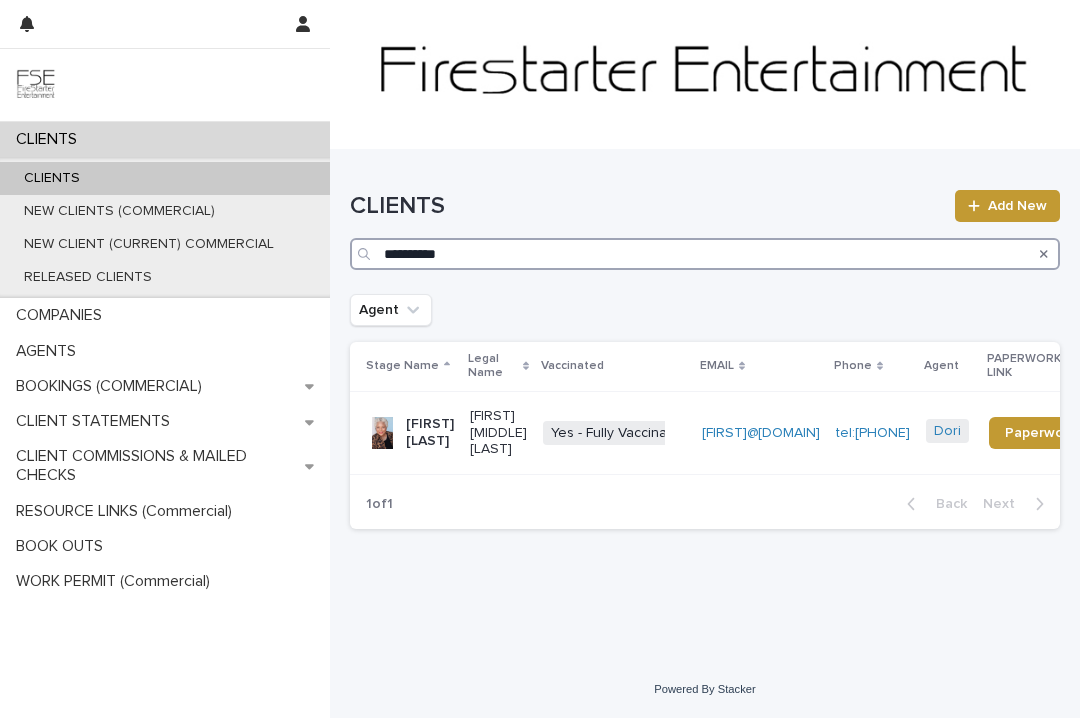 drag, startPoint x: 468, startPoint y: 244, endPoint x: 489, endPoint y: 251, distance: 22.135944 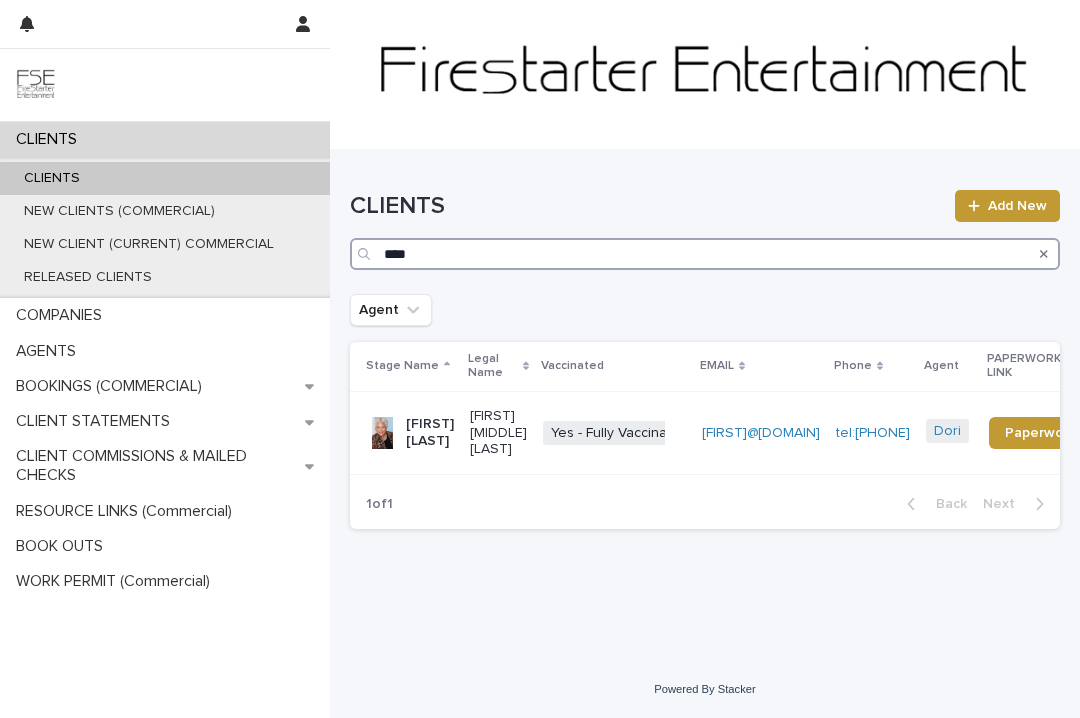 type on "****" 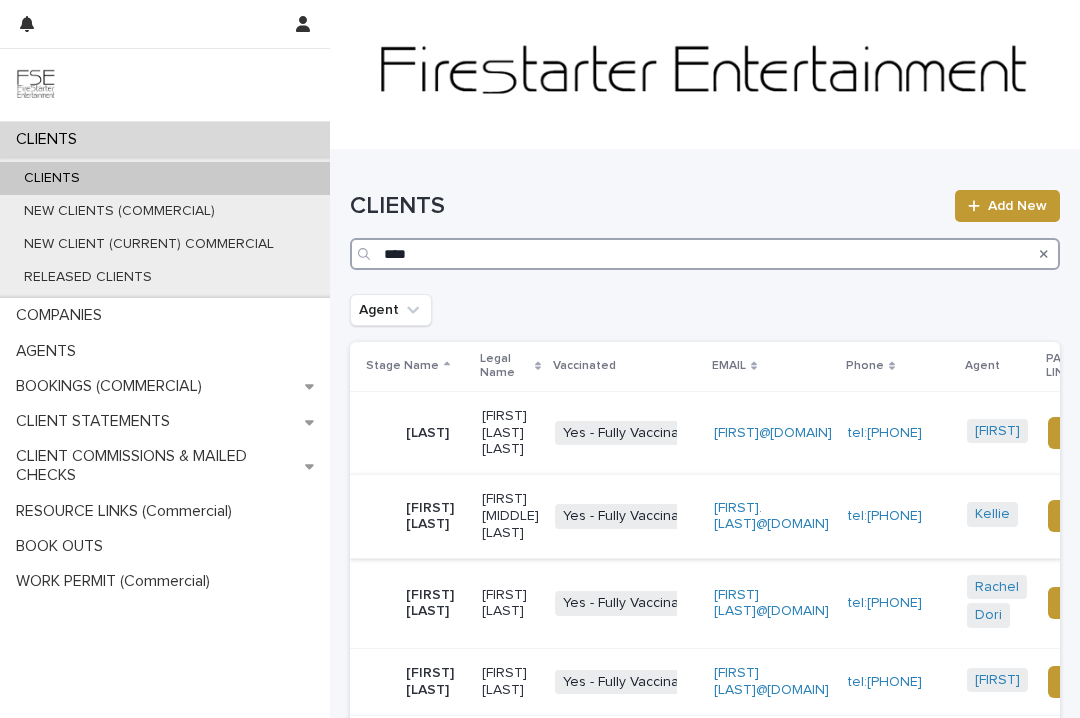 scroll, scrollTop: 0, scrollLeft: 18, axis: horizontal 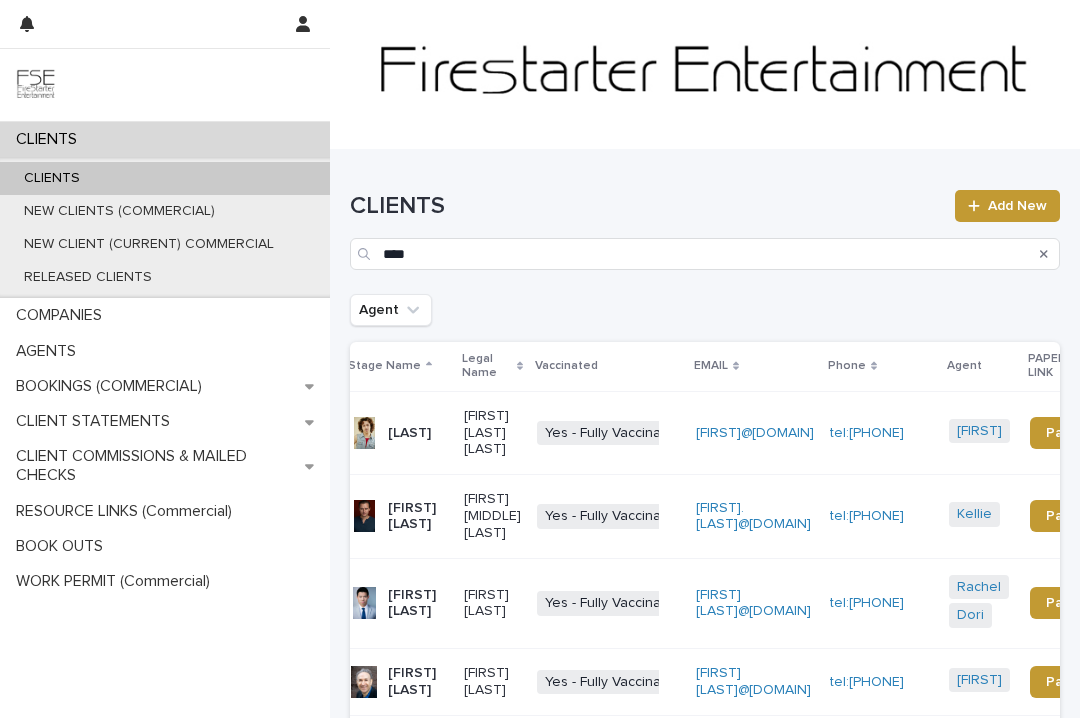 click on "Carl Chao" at bounding box center (418, 604) 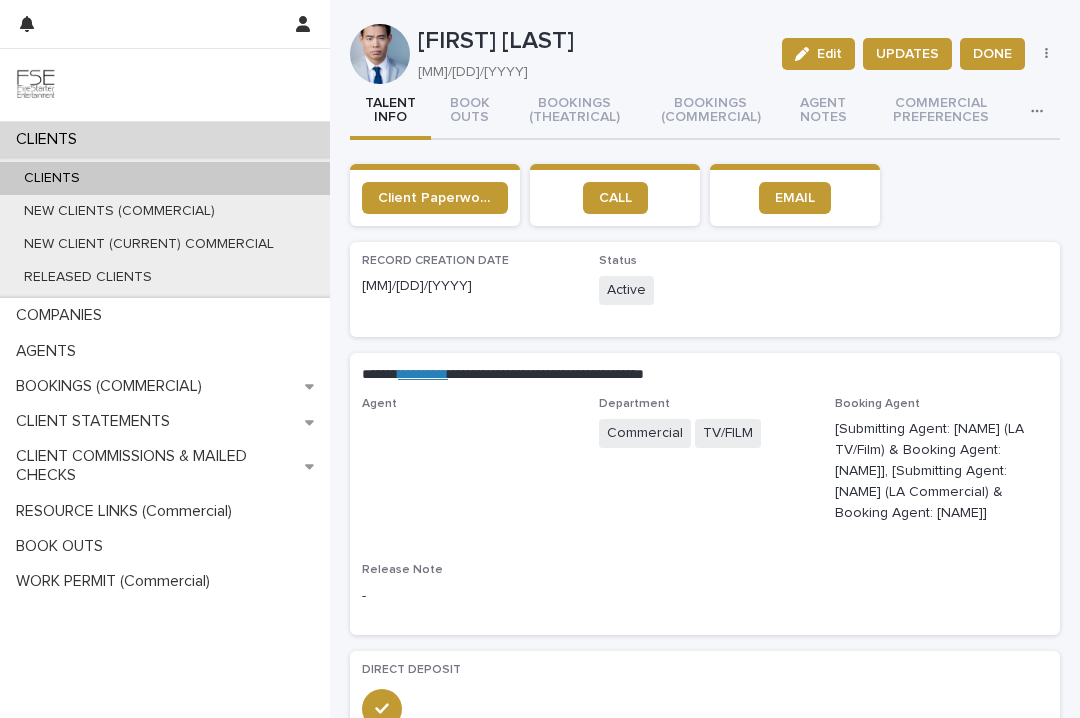 scroll, scrollTop: 6, scrollLeft: 0, axis: vertical 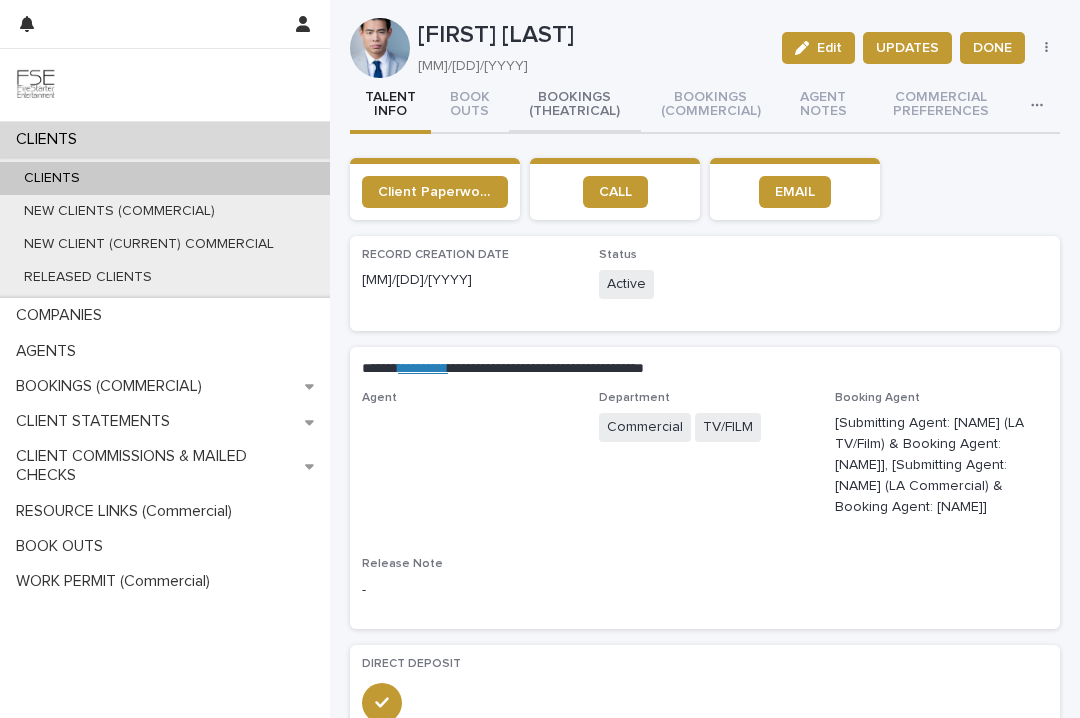 click on "BOOKINGS (THEATRICAL)" at bounding box center [575, 106] 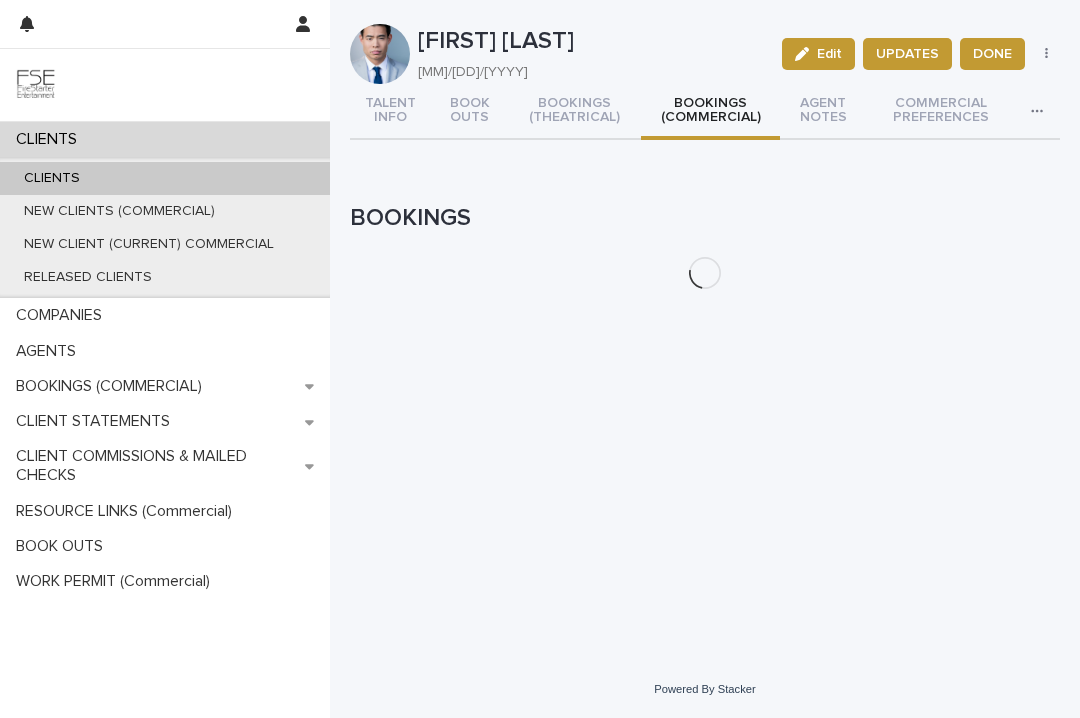 click on "BOOKINGS (COMMERCIAL)" at bounding box center (710, 112) 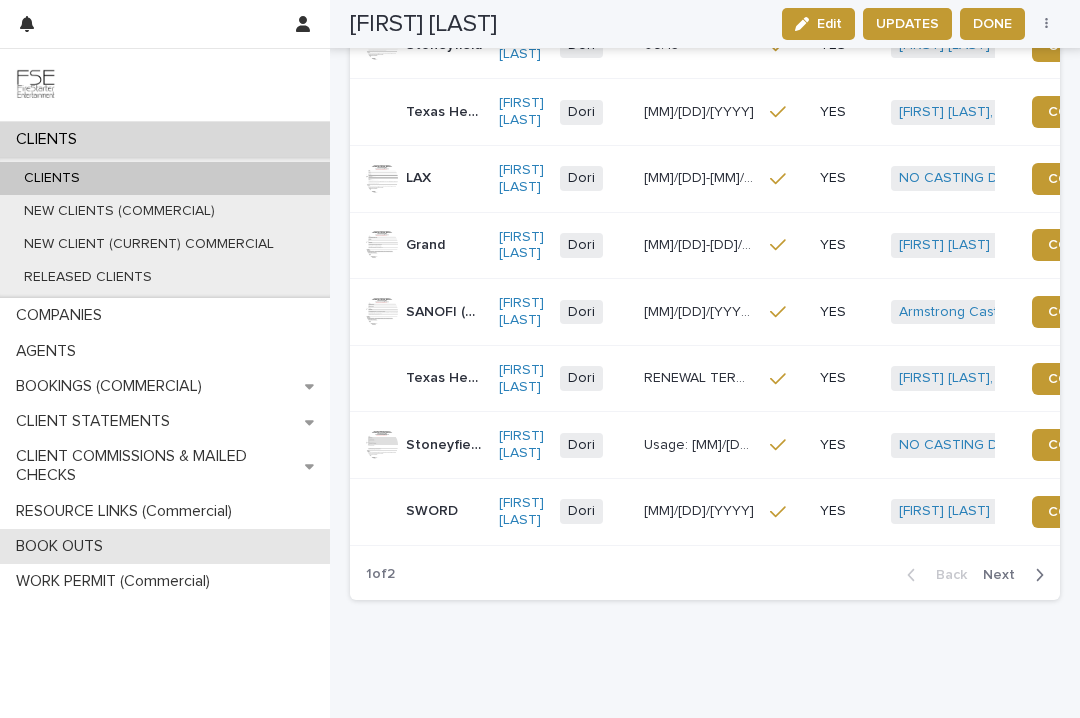 scroll, scrollTop: 577, scrollLeft: 0, axis: vertical 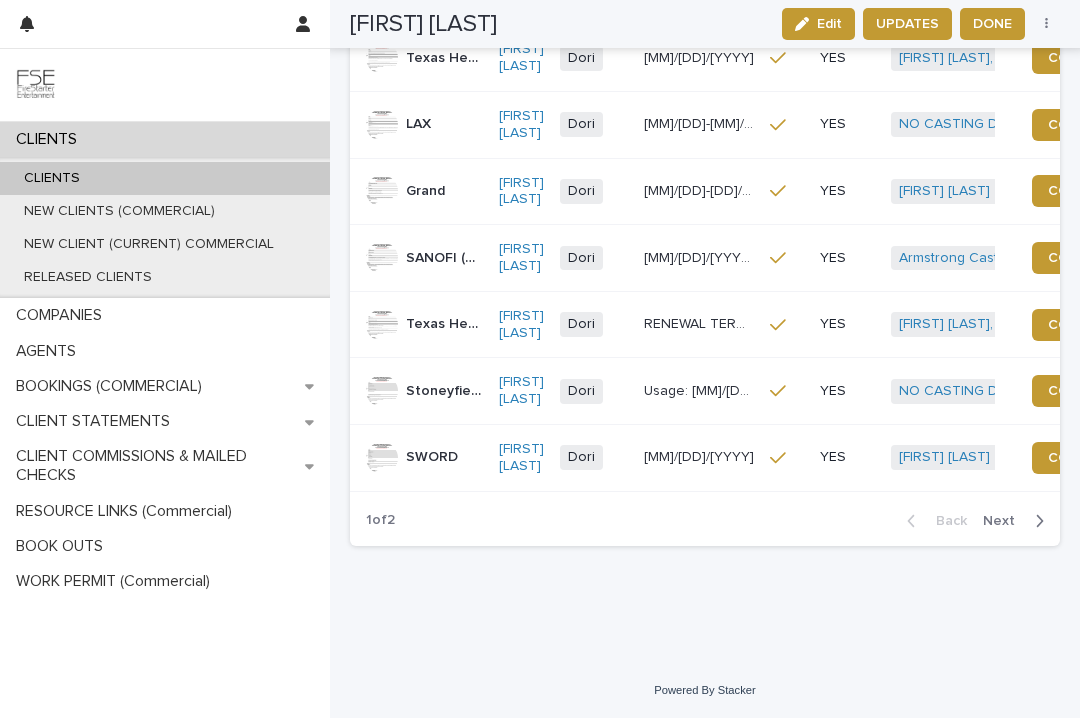 click on "Next" at bounding box center [1005, 521] 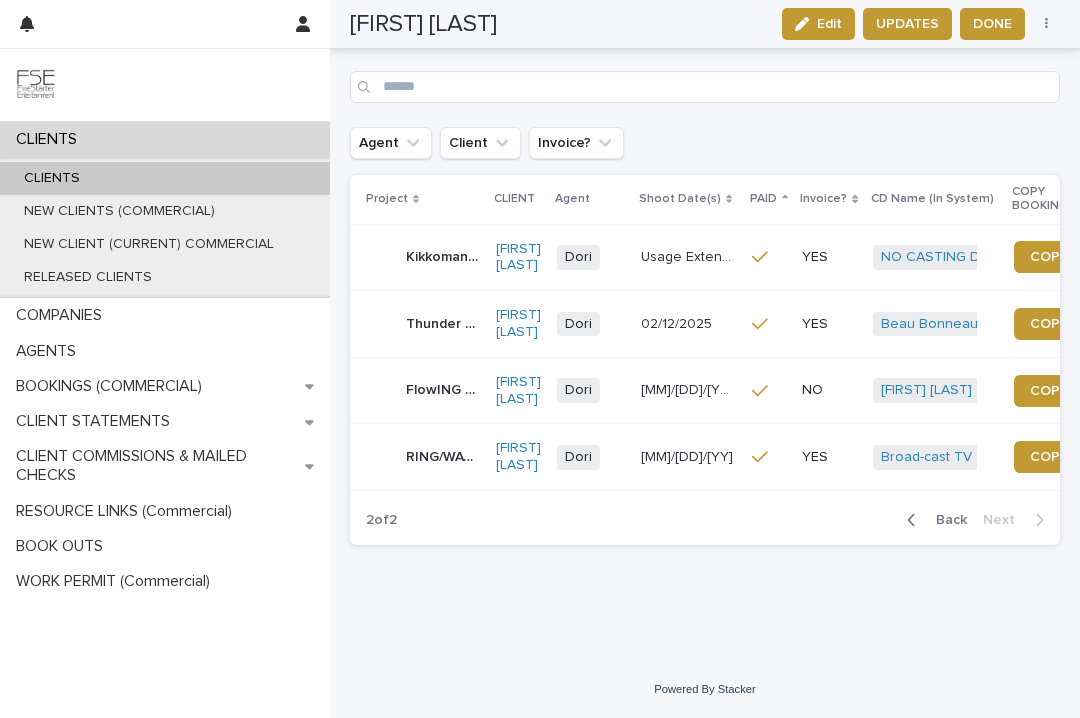 scroll, scrollTop: 178, scrollLeft: 0, axis: vertical 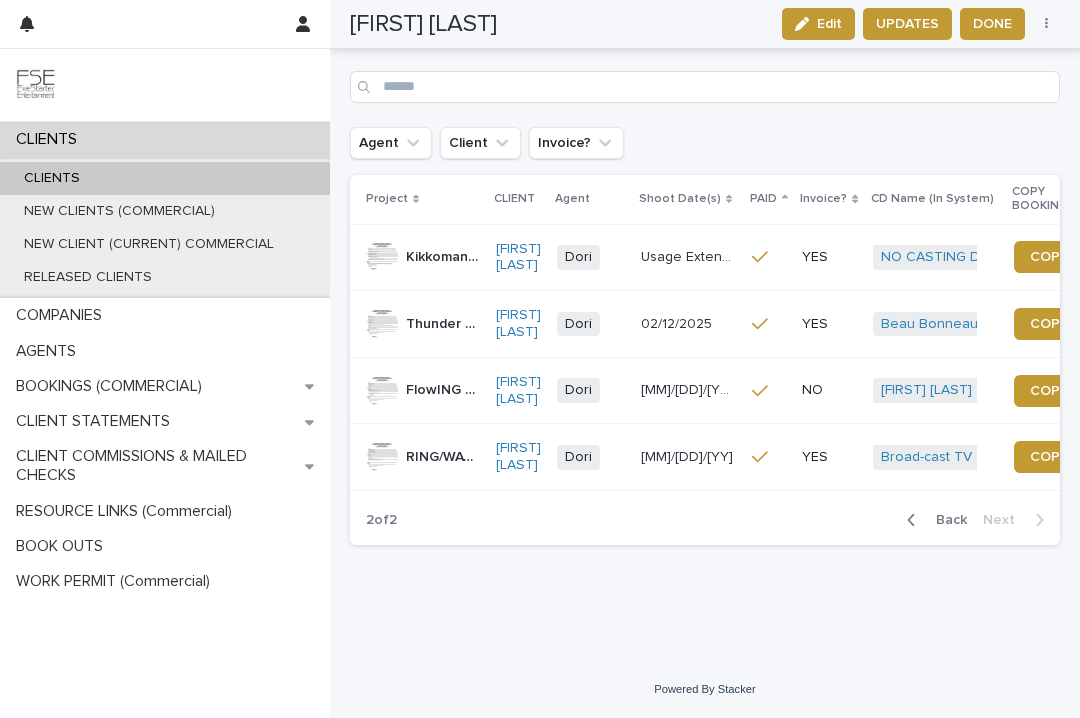 click on "CLIENTS" at bounding box center [165, 178] 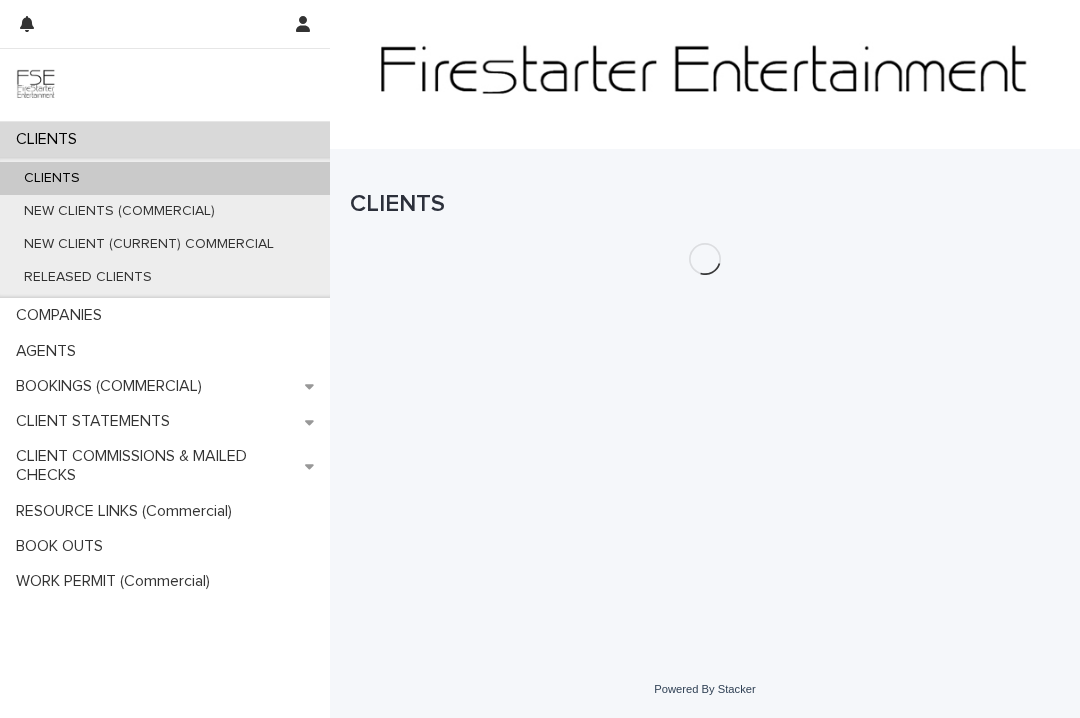 scroll, scrollTop: 0, scrollLeft: 0, axis: both 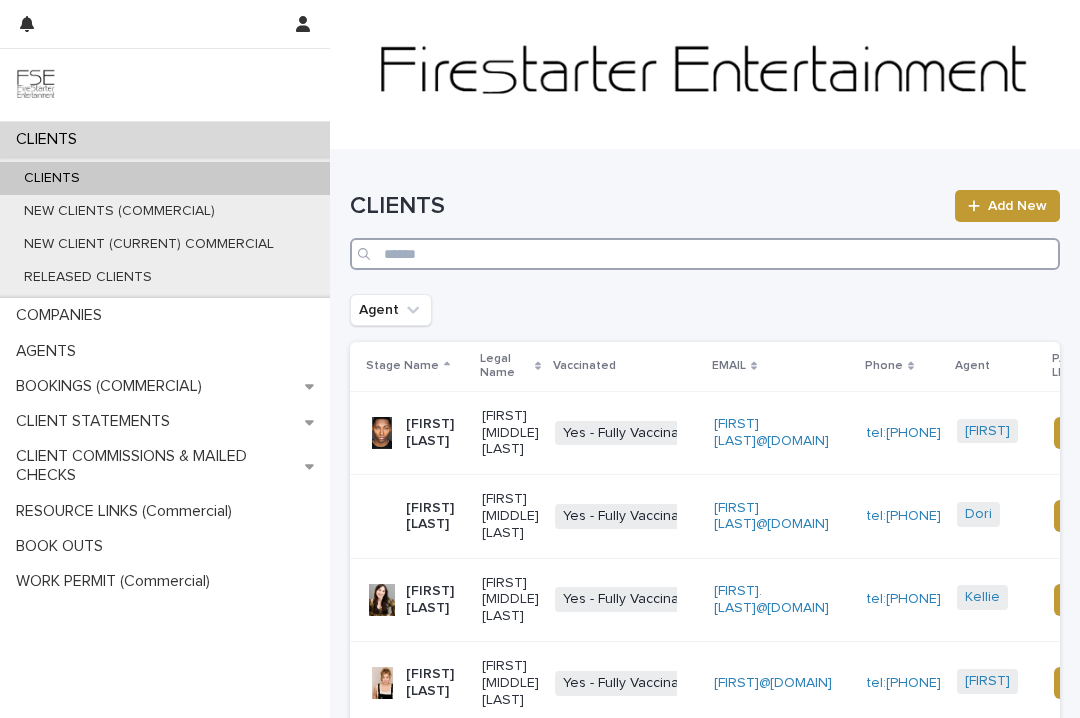 click at bounding box center (705, 254) 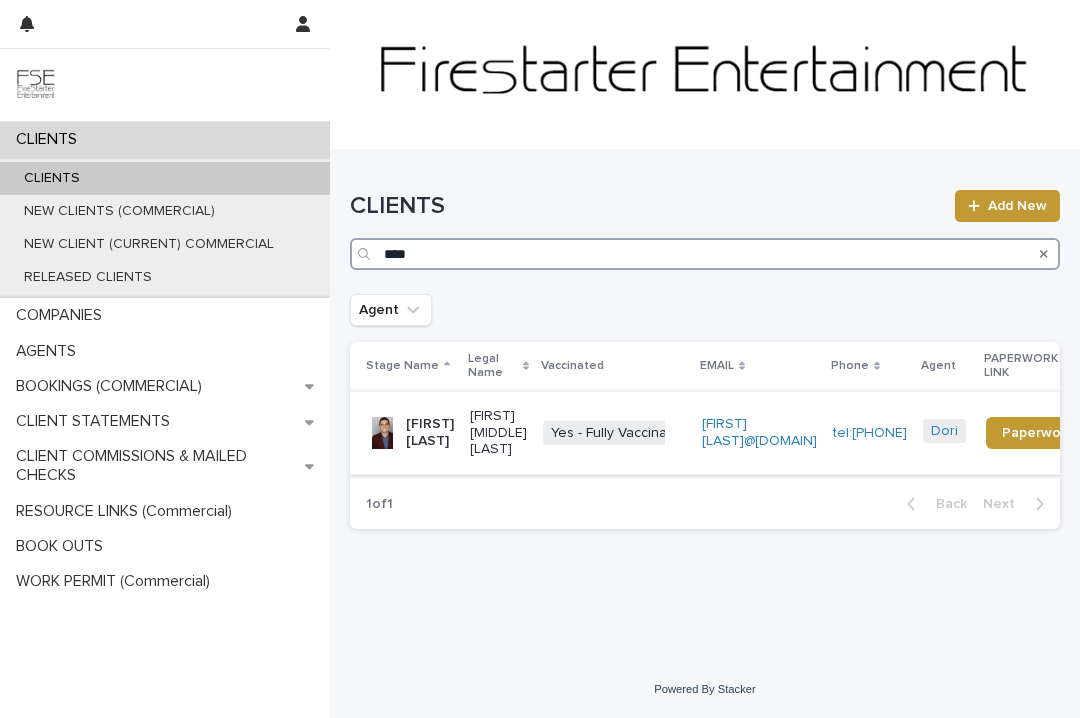 type on "****" 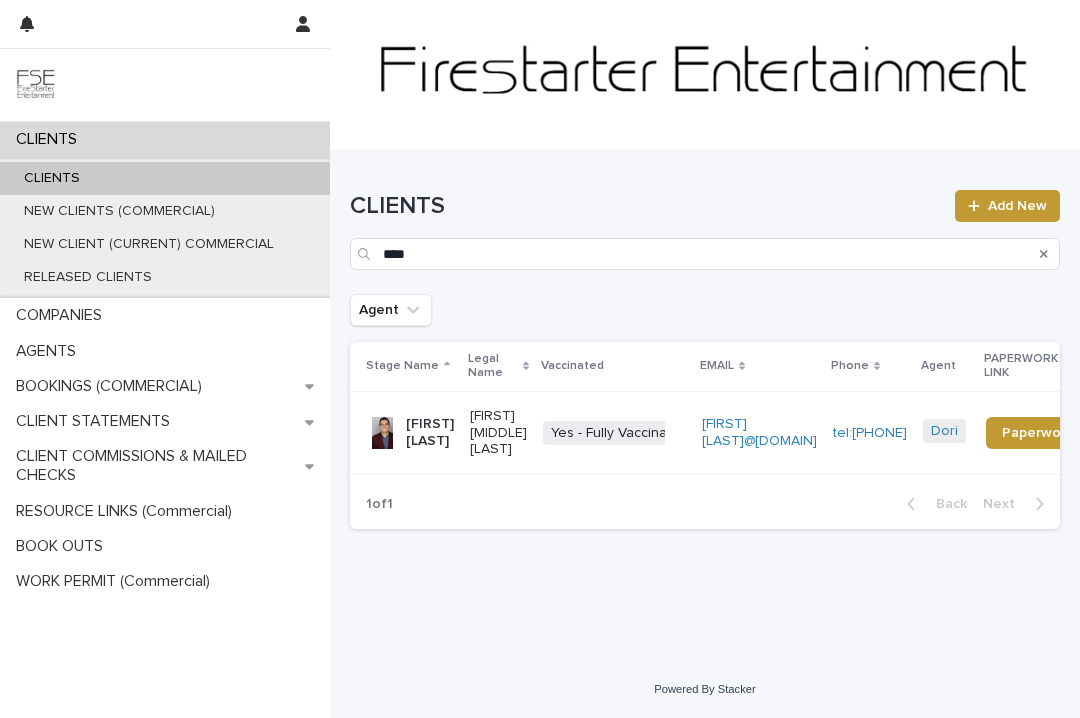 click on "Al St. James" at bounding box center [430, 433] 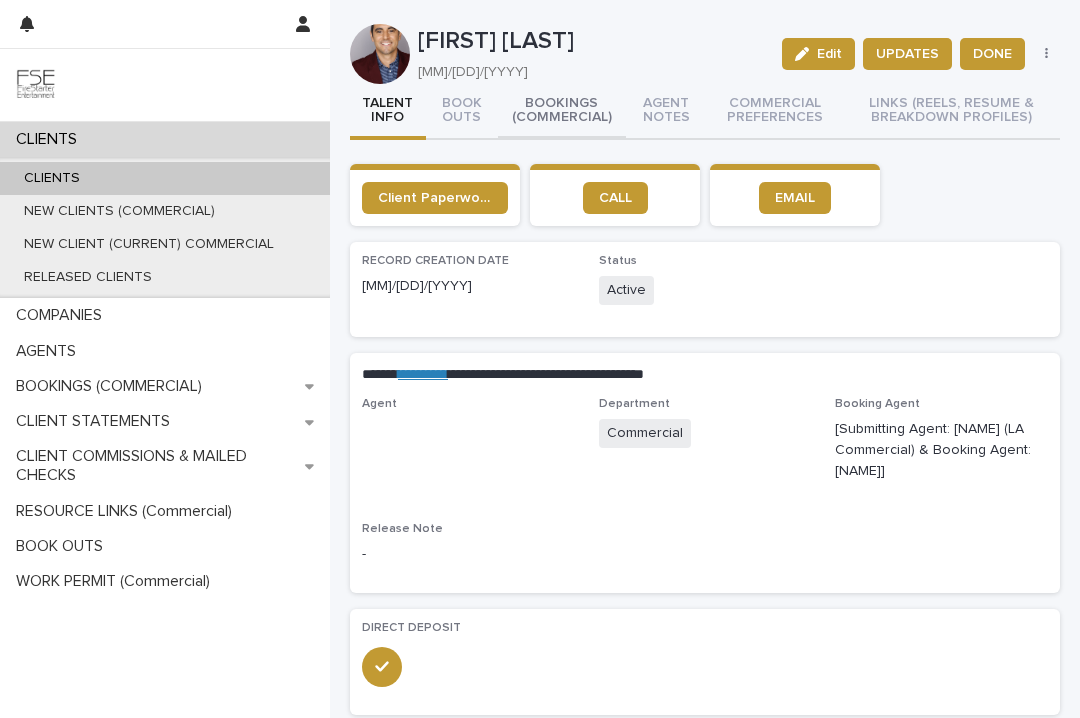 click on "BOOKINGS (COMMERCIAL)" at bounding box center (562, 112) 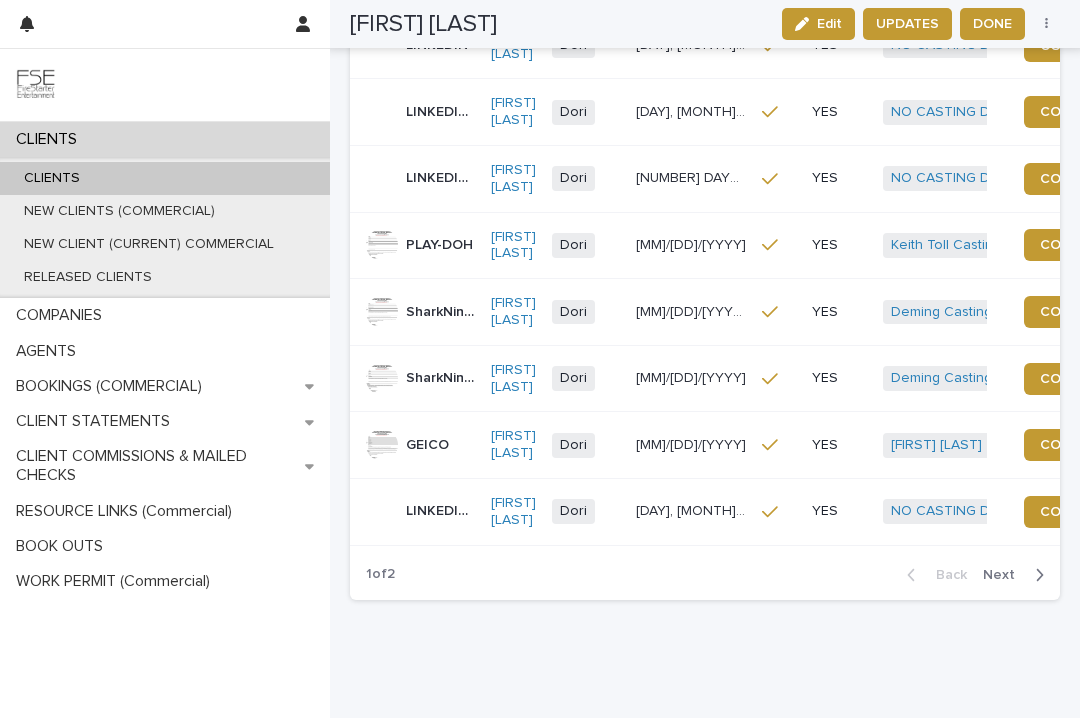 scroll, scrollTop: 529, scrollLeft: 0, axis: vertical 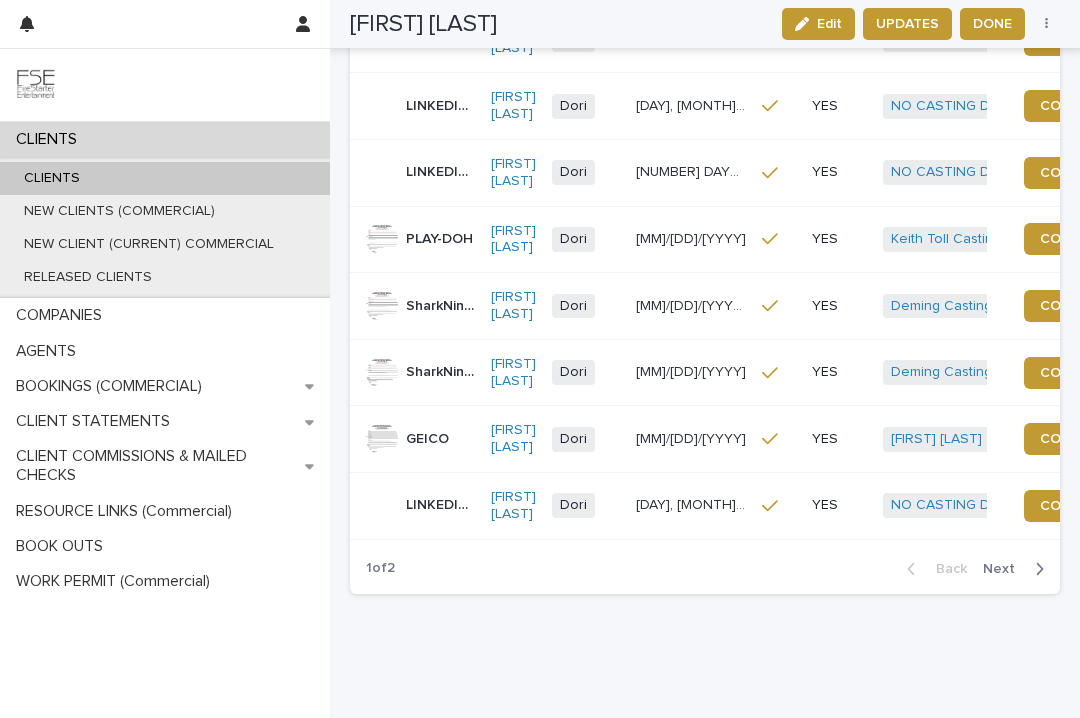 click on "Next" at bounding box center [1005, 569] 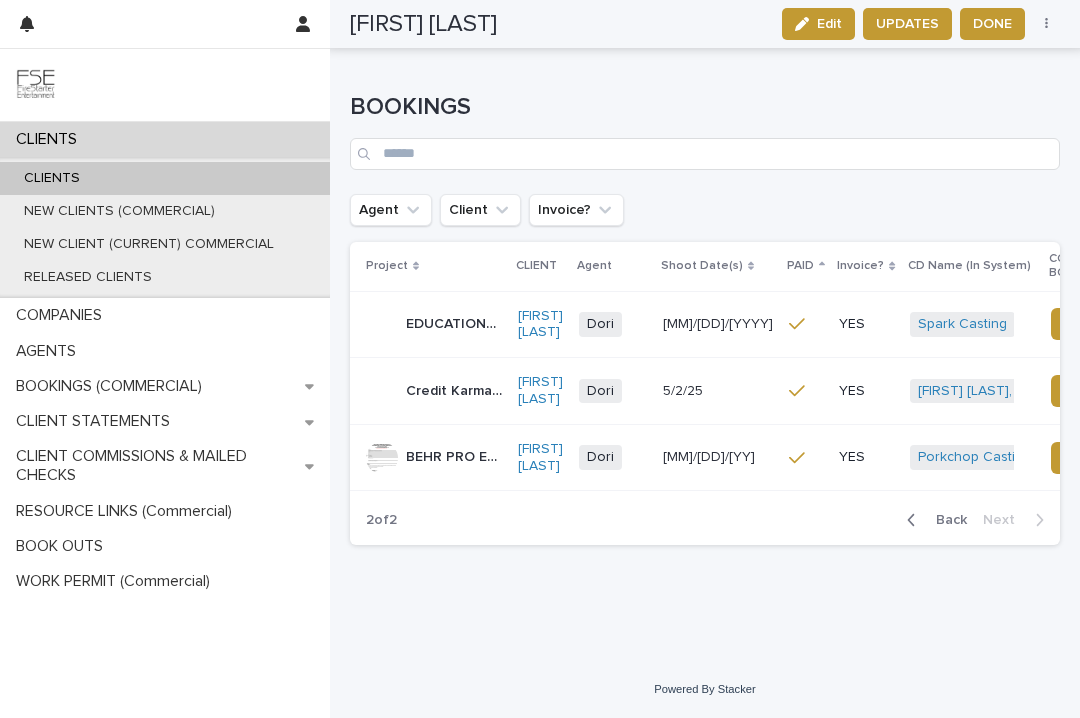 scroll, scrollTop: 111, scrollLeft: 0, axis: vertical 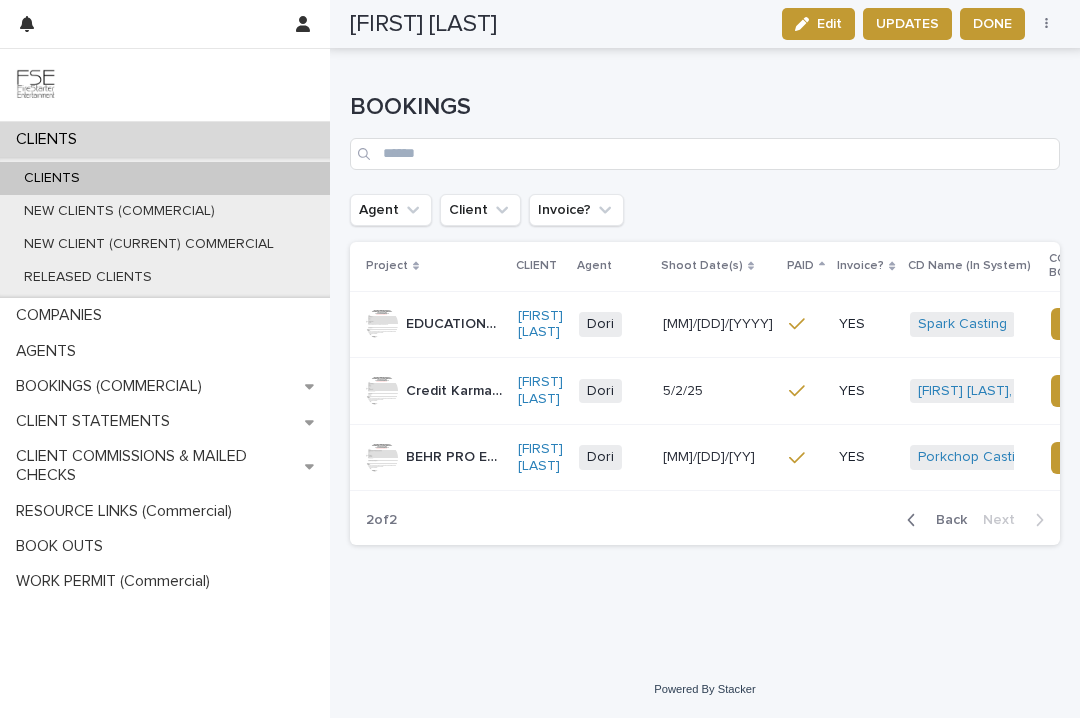 click on "Credit Karma- PROPOSAL" at bounding box center (456, 389) 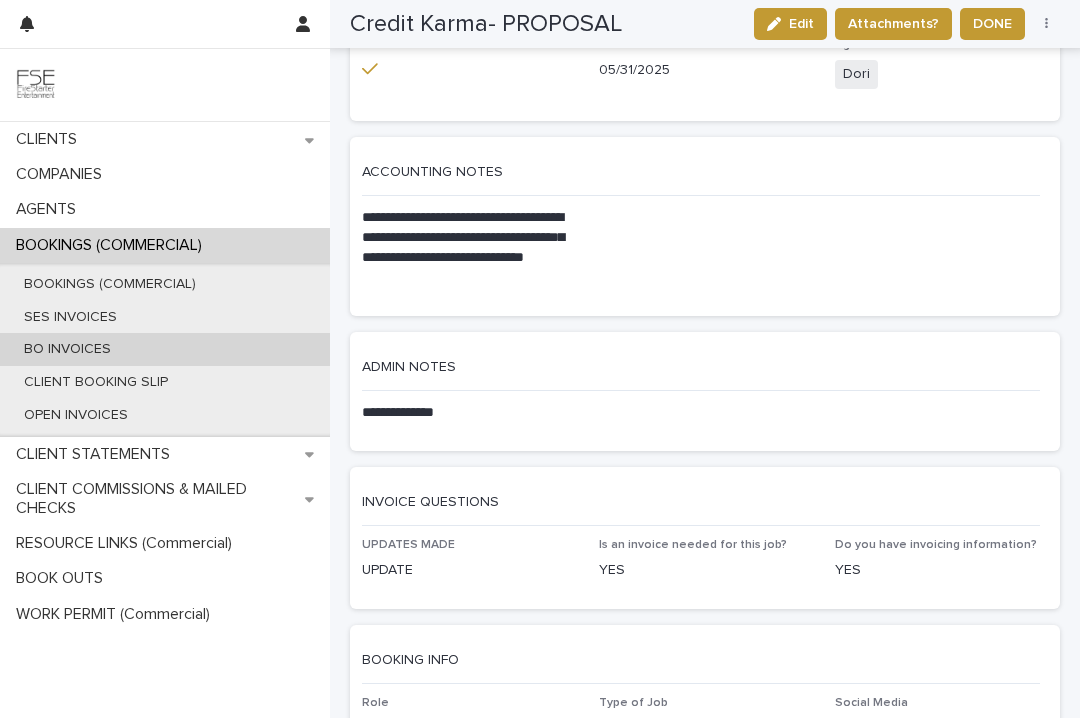 scroll, scrollTop: 494, scrollLeft: 0, axis: vertical 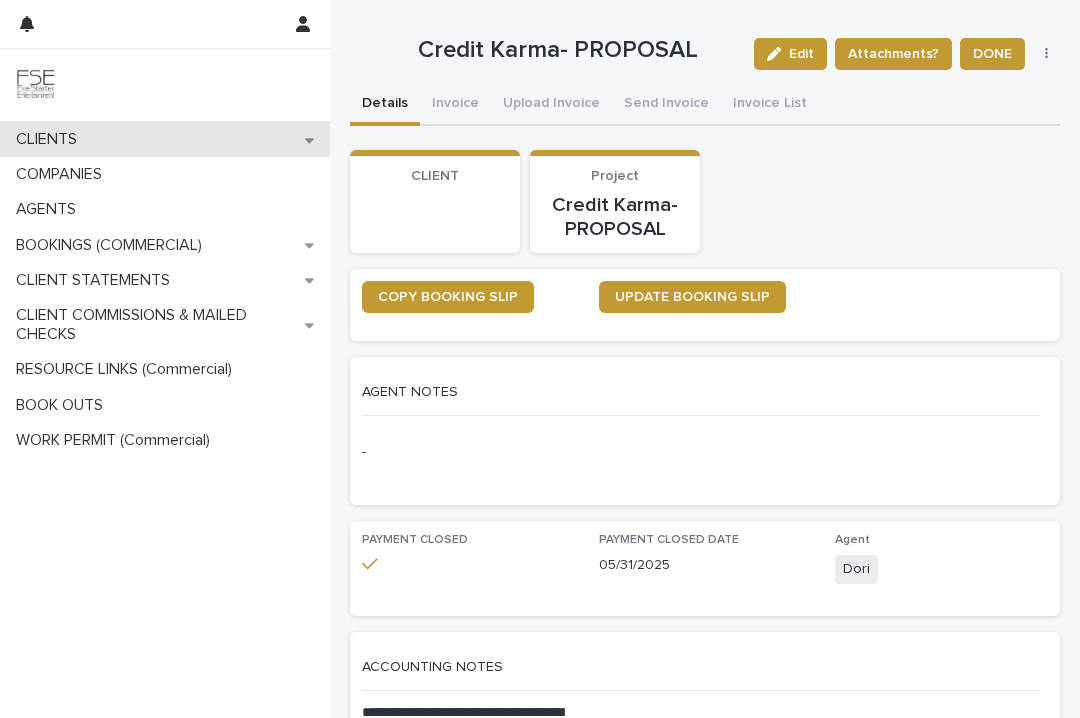 click on "CLIENTS" at bounding box center (165, 139) 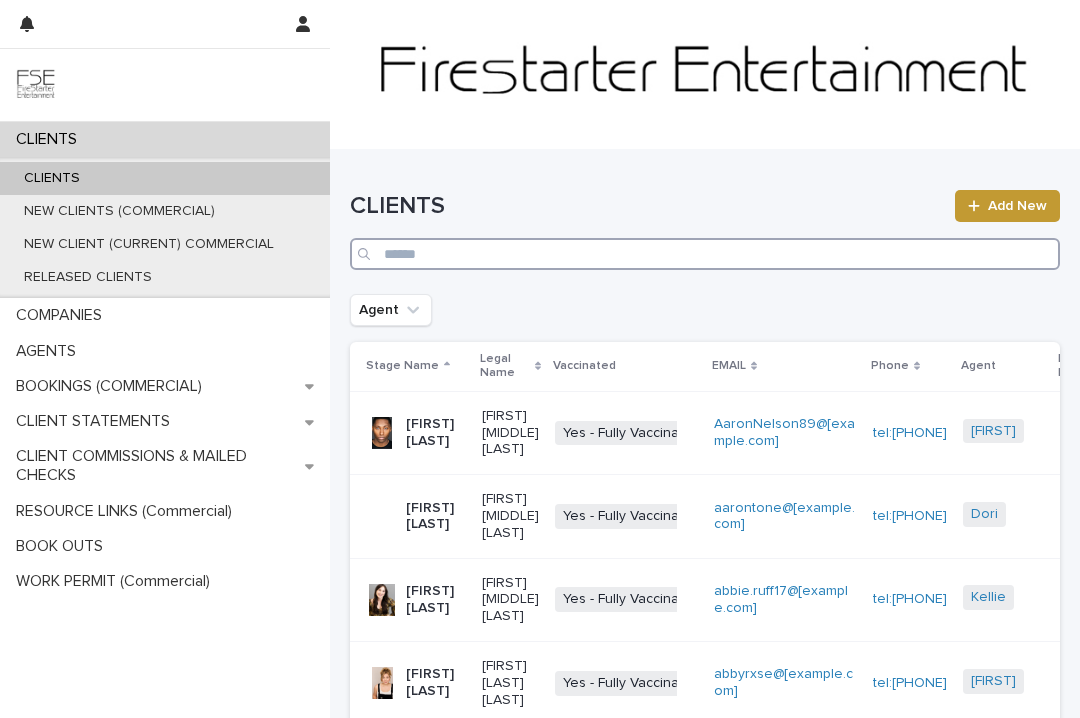 click at bounding box center (705, 254) 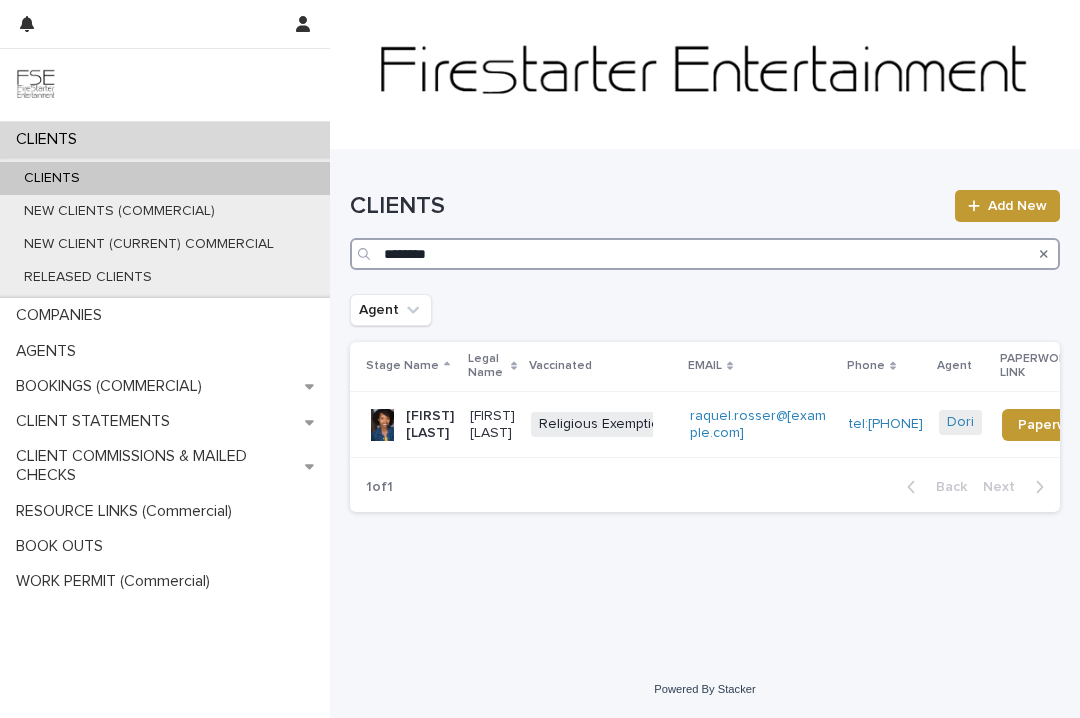 drag, startPoint x: 427, startPoint y: 256, endPoint x: 366, endPoint y: 254, distance: 61.03278 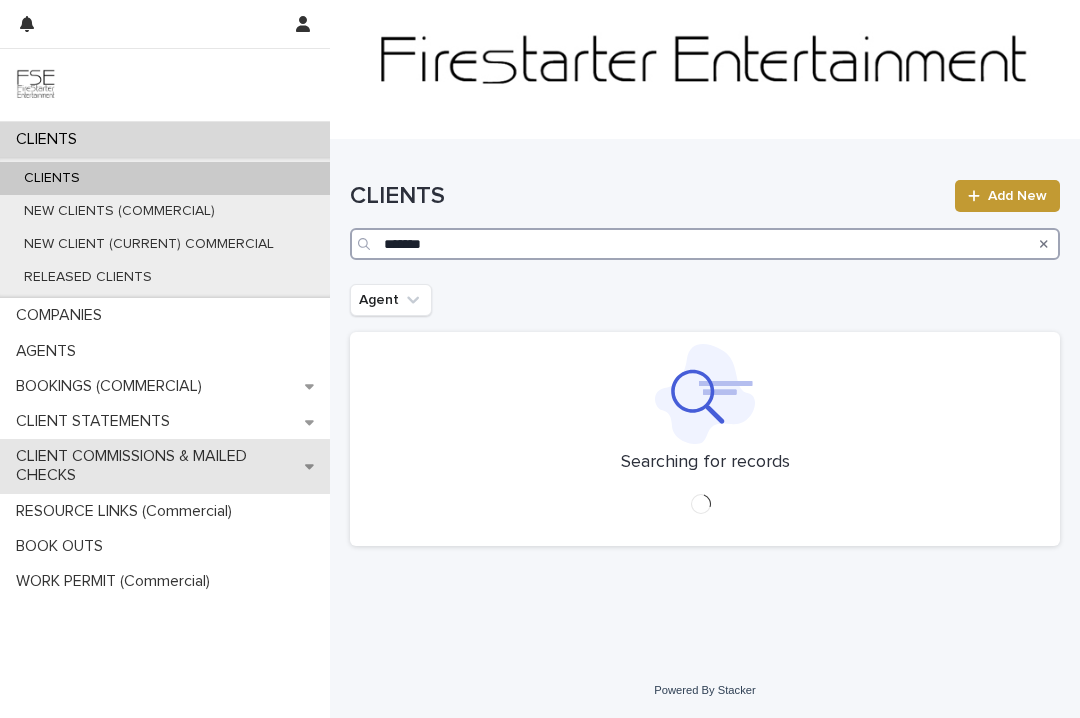 scroll, scrollTop: 0, scrollLeft: 0, axis: both 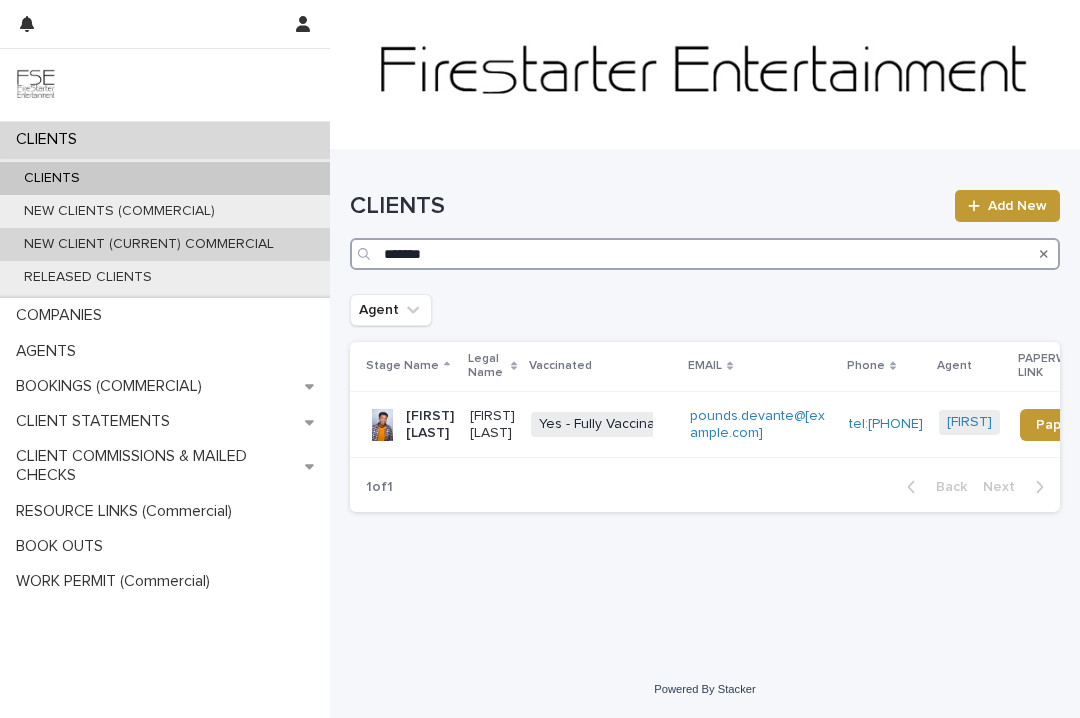drag, startPoint x: 462, startPoint y: 254, endPoint x: 328, endPoint y: 255, distance: 134.00374 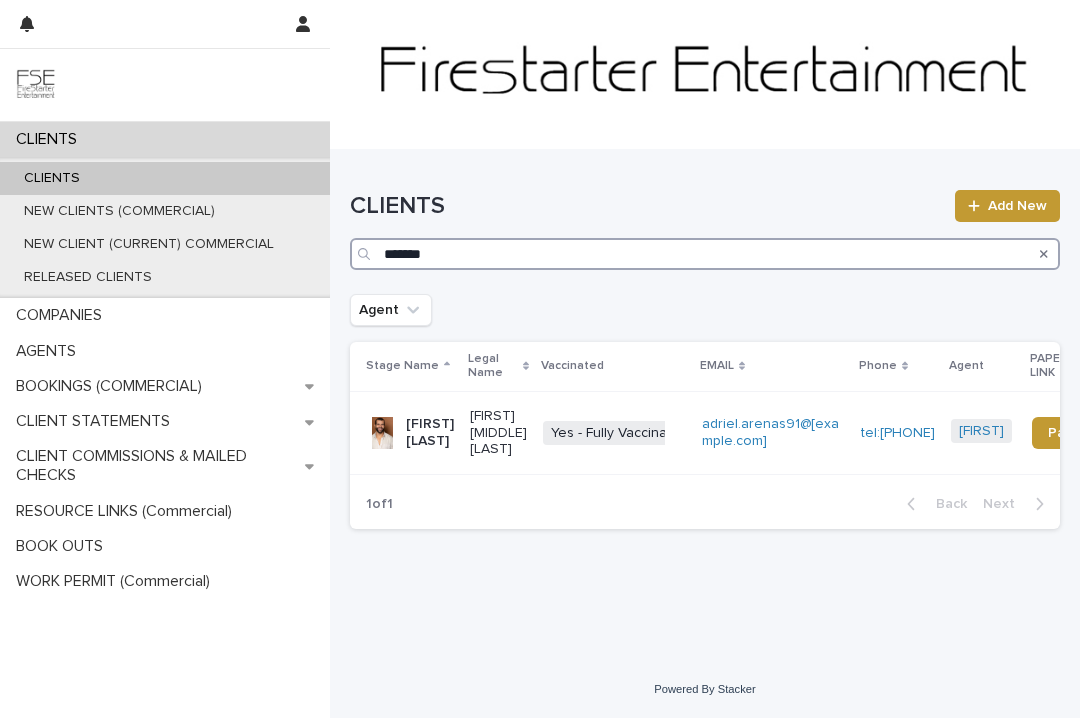 drag, startPoint x: 424, startPoint y: 246, endPoint x: 454, endPoint y: 250, distance: 30.265491 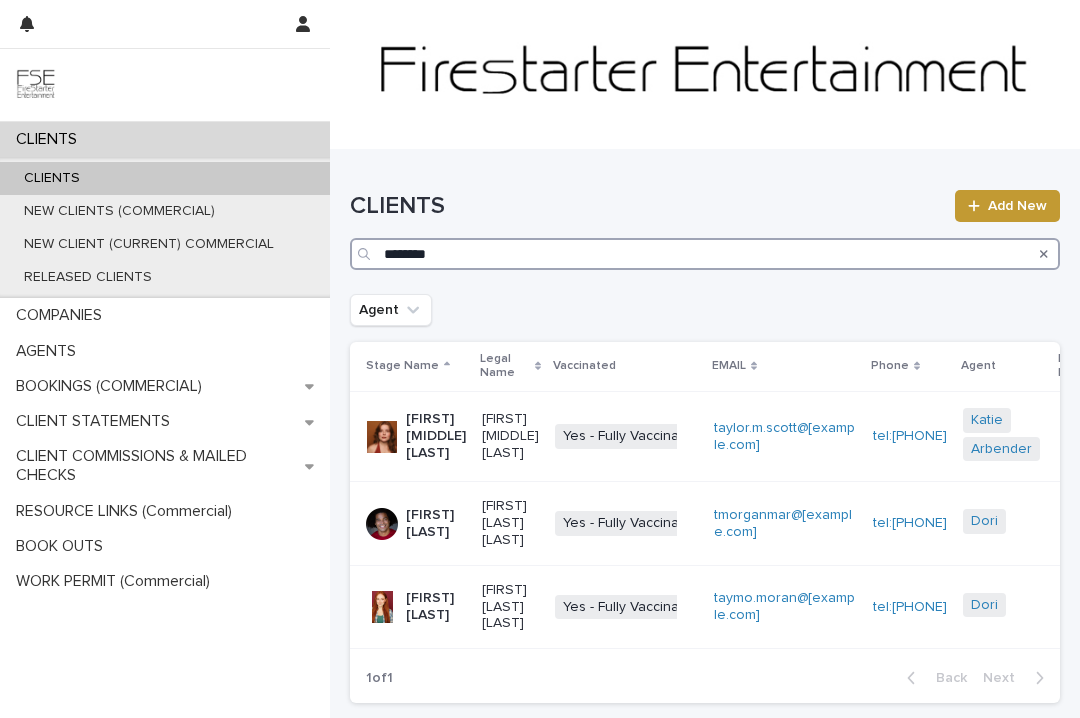 drag, startPoint x: 456, startPoint y: 263, endPoint x: 371, endPoint y: 258, distance: 85.146935 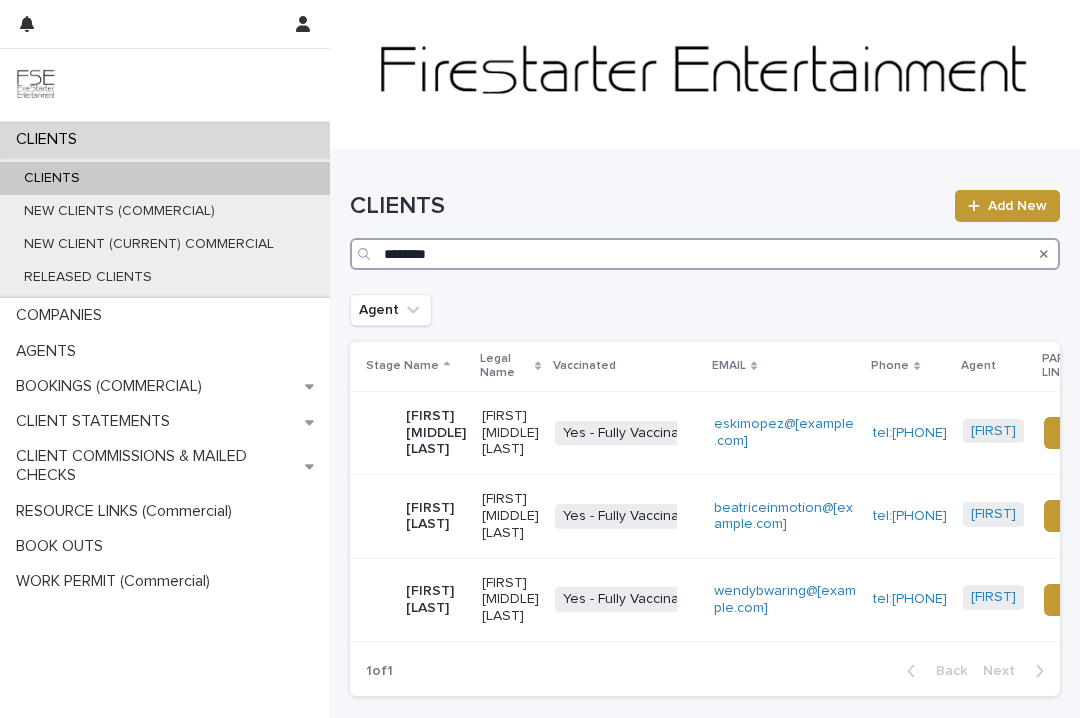 type on "********" 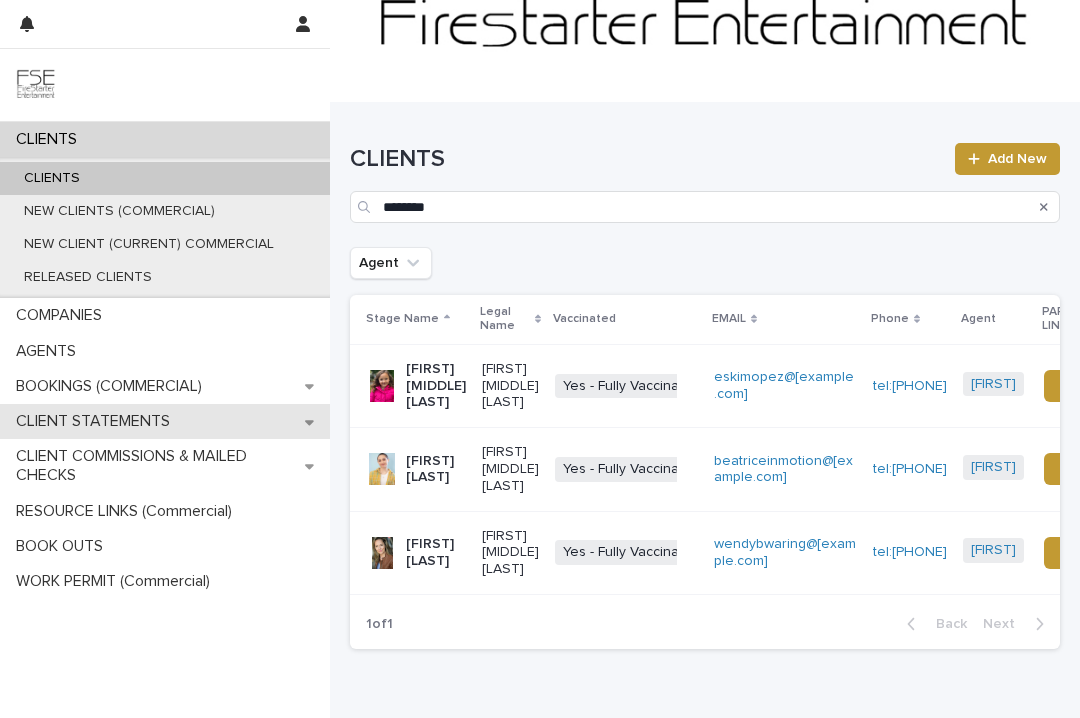 scroll, scrollTop: 49, scrollLeft: 0, axis: vertical 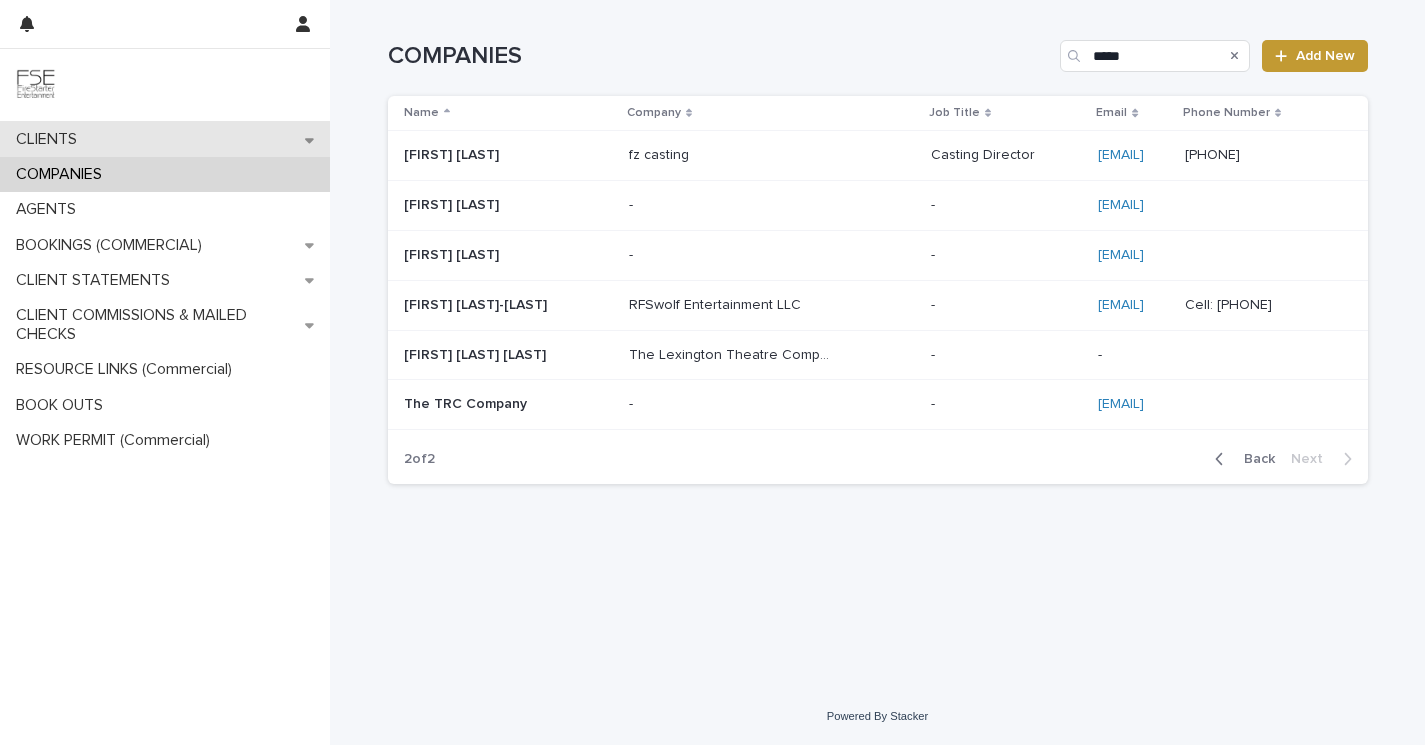 click on "CLIENTS" at bounding box center (165, 139) 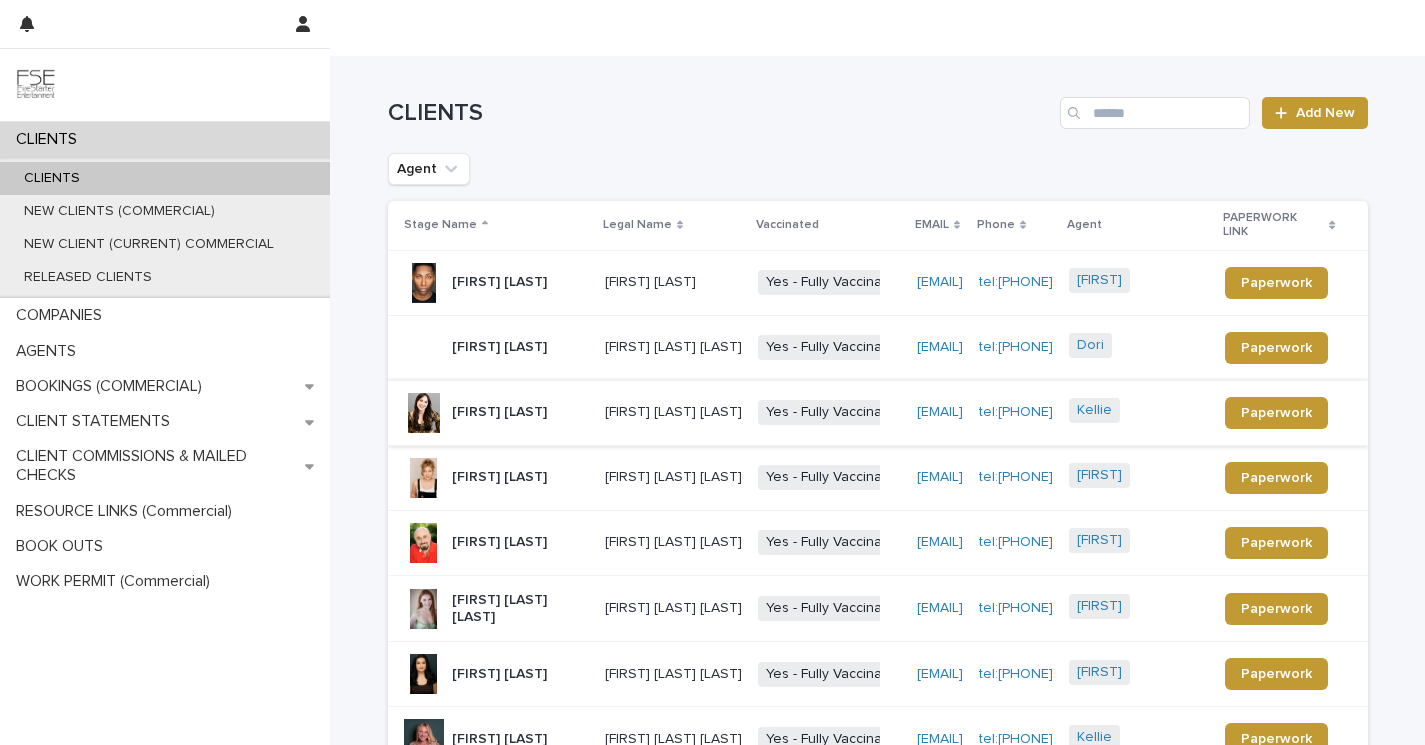 scroll, scrollTop: 141, scrollLeft: 0, axis: vertical 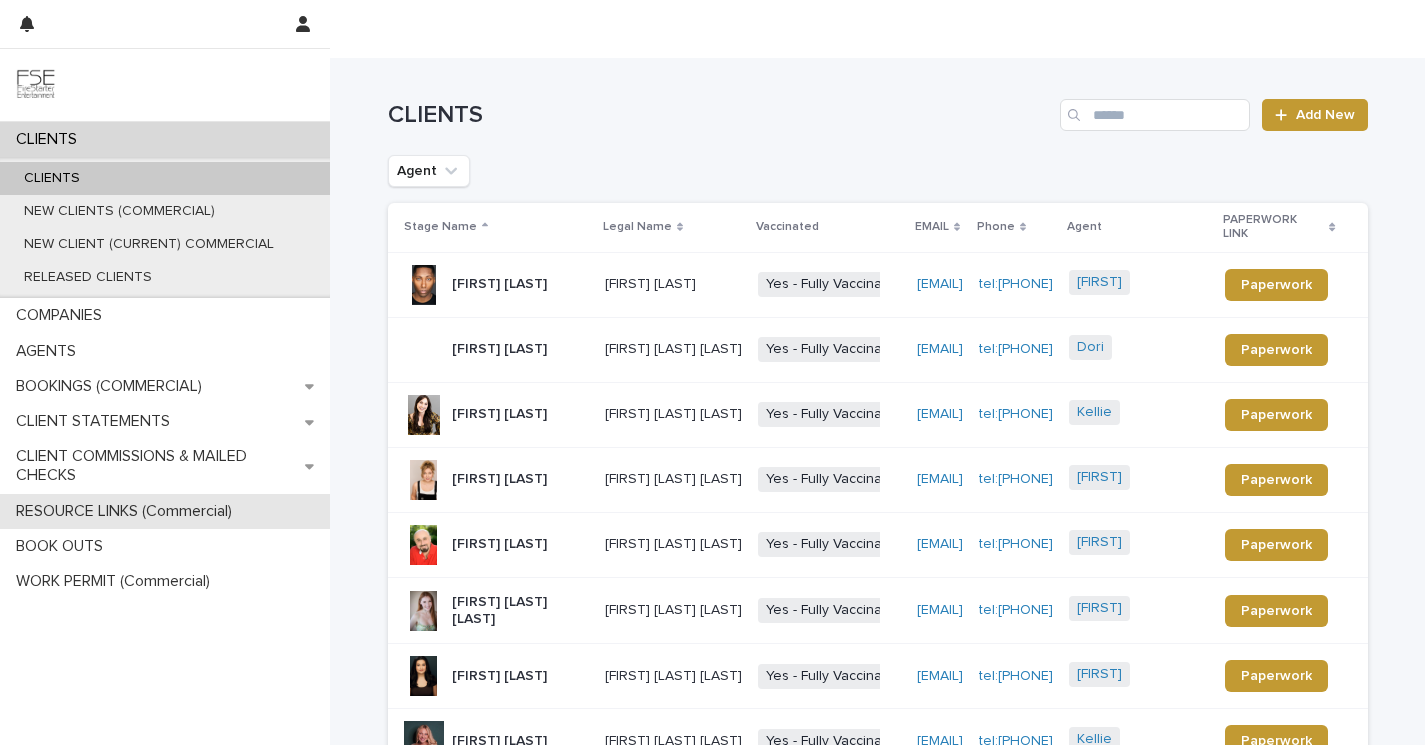 click on "RESOURCE LINKS (Commercial)" at bounding box center [128, 511] 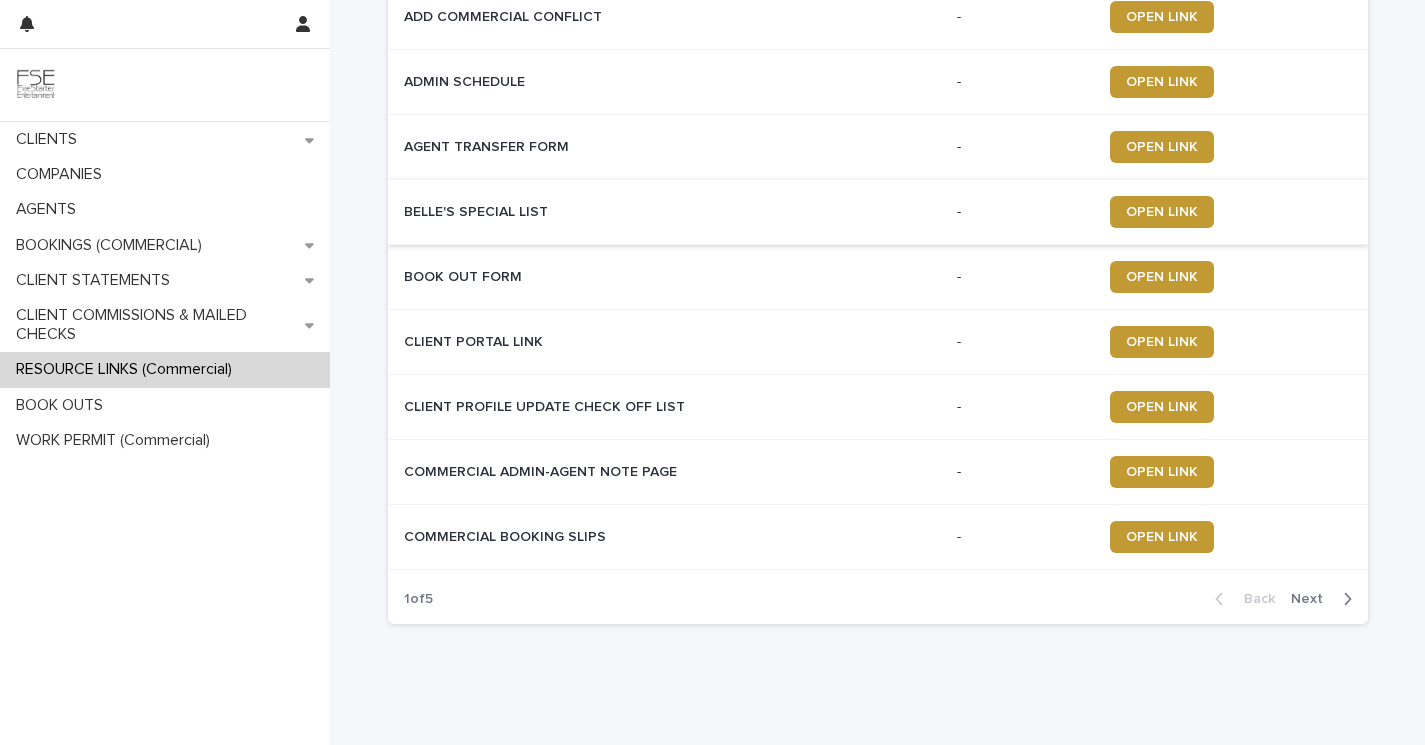 scroll, scrollTop: 263, scrollLeft: 0, axis: vertical 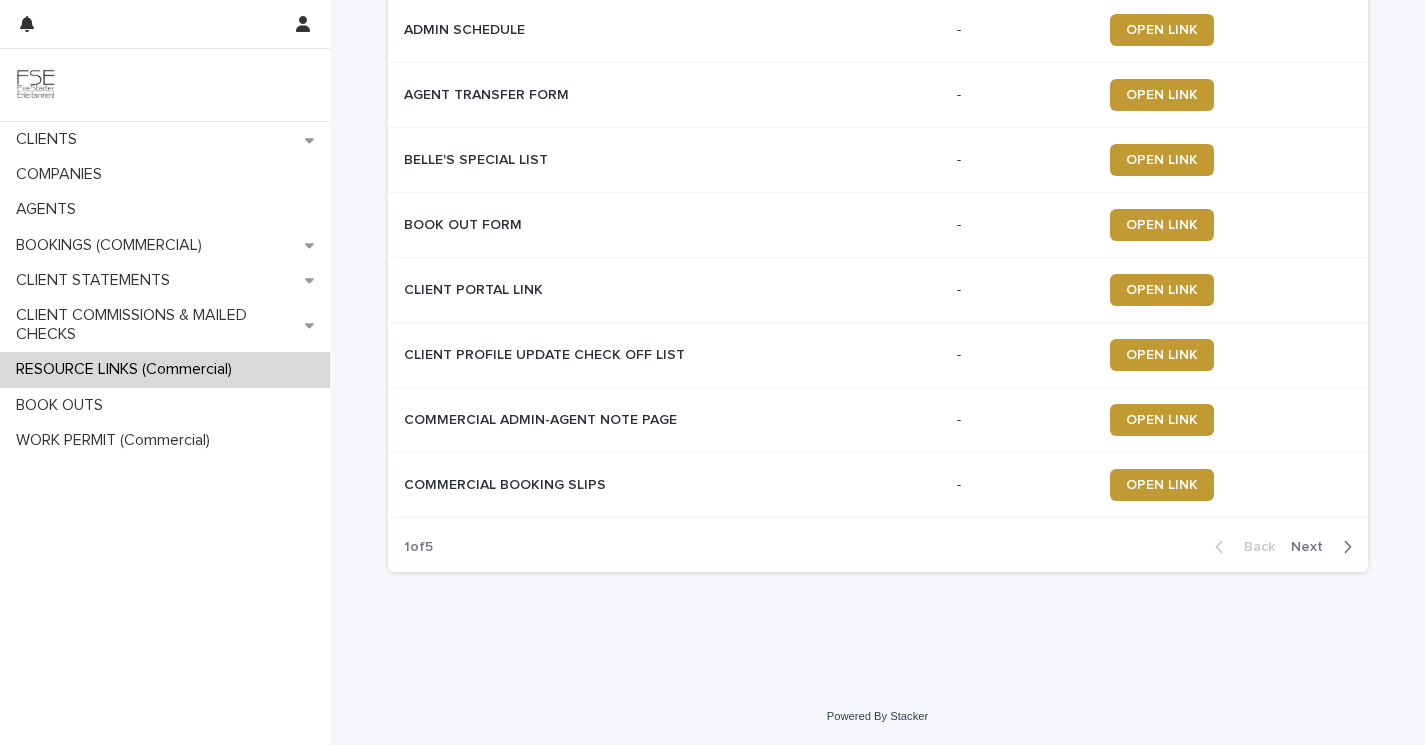 click on "Next" at bounding box center (1313, 547) 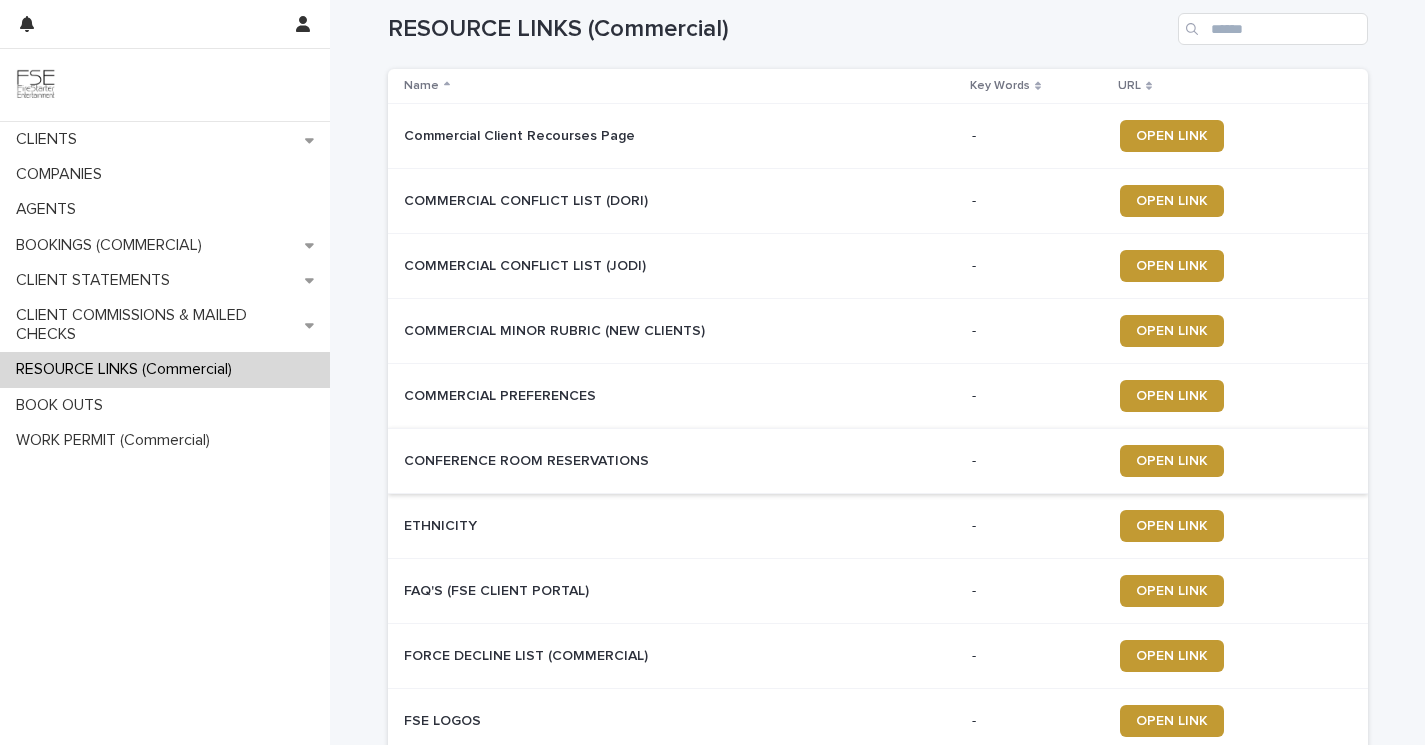 scroll, scrollTop: 19, scrollLeft: 0, axis: vertical 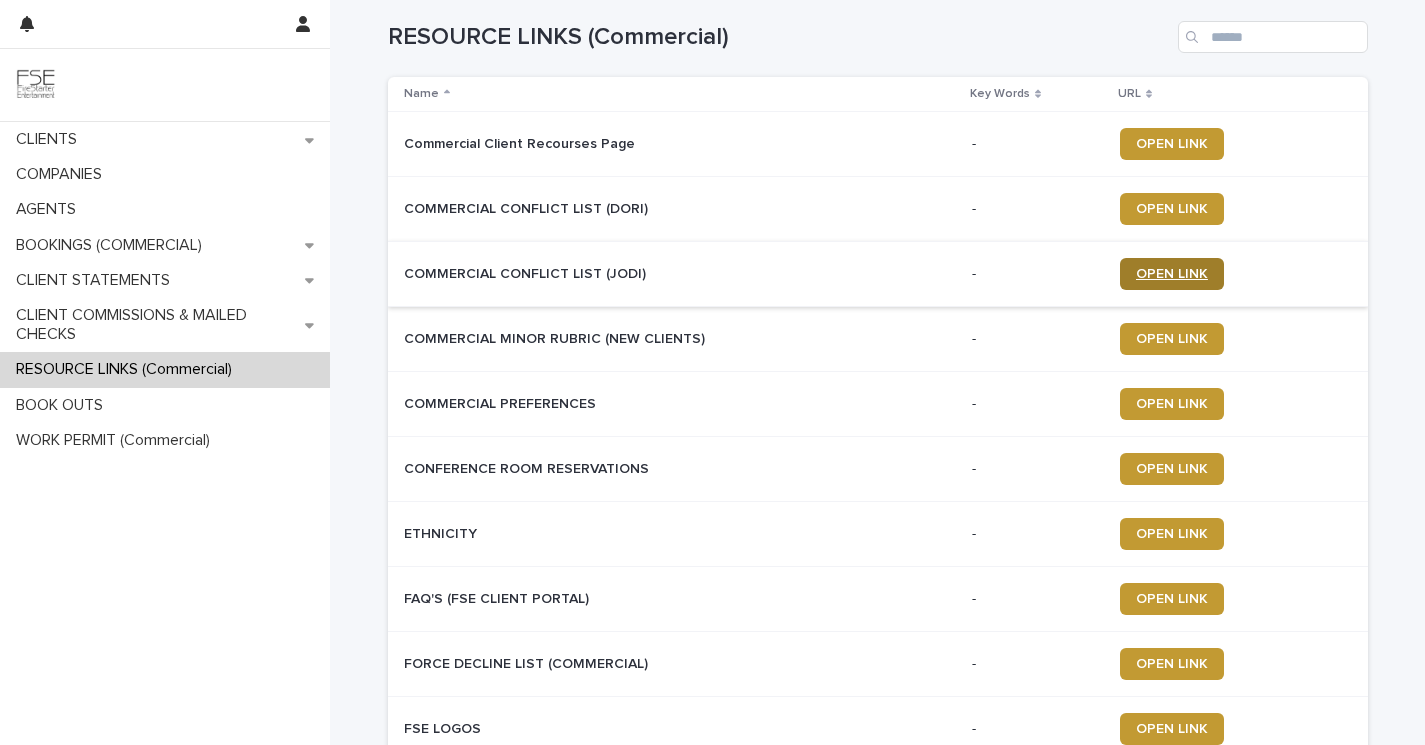 click on "OPEN LINK" at bounding box center (1172, 274) 